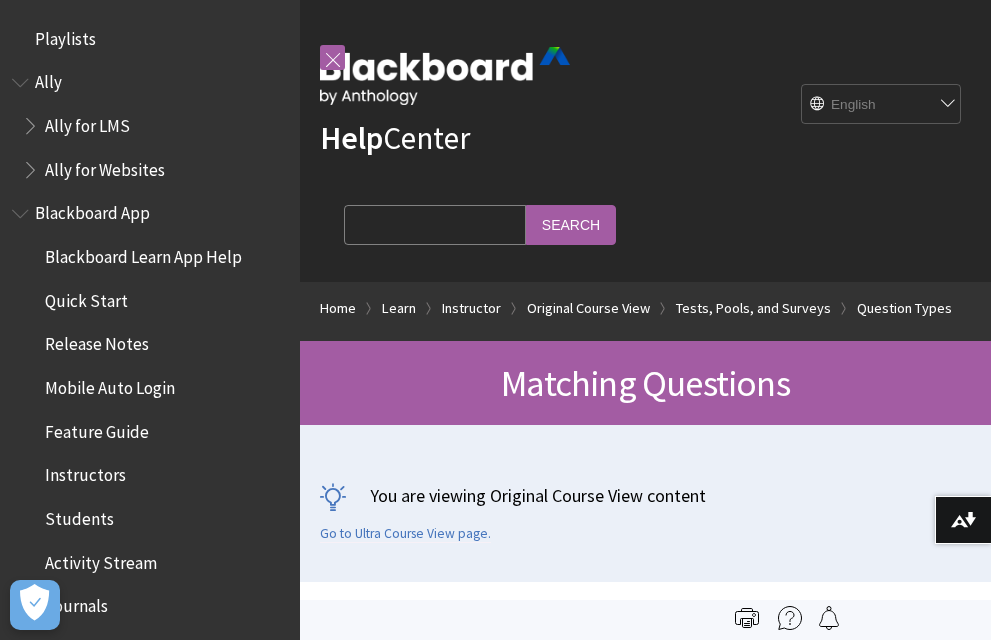 scroll, scrollTop: 0, scrollLeft: 0, axis: both 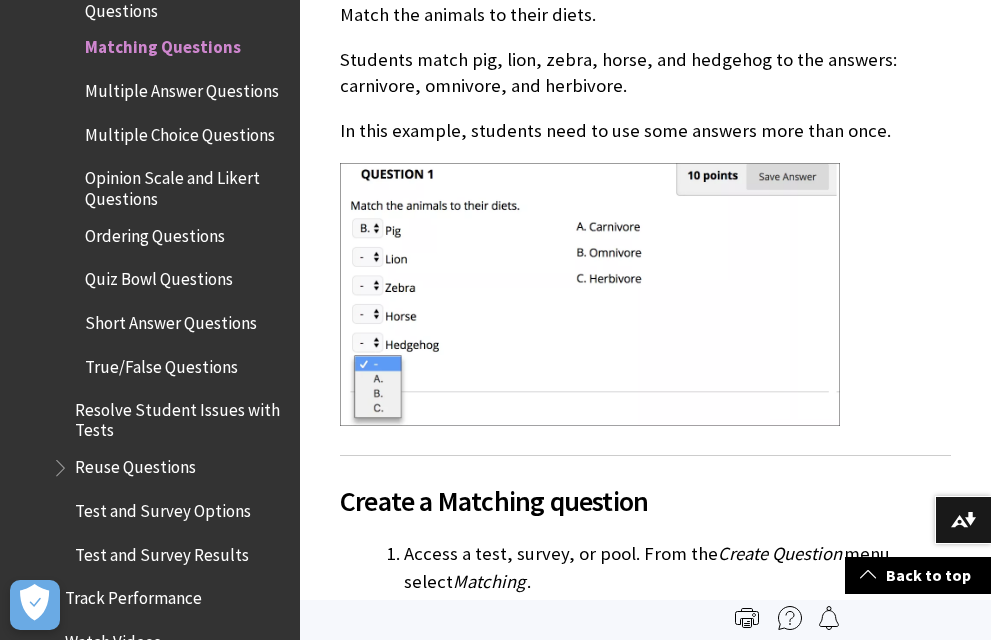 click at bounding box center (590, 294) 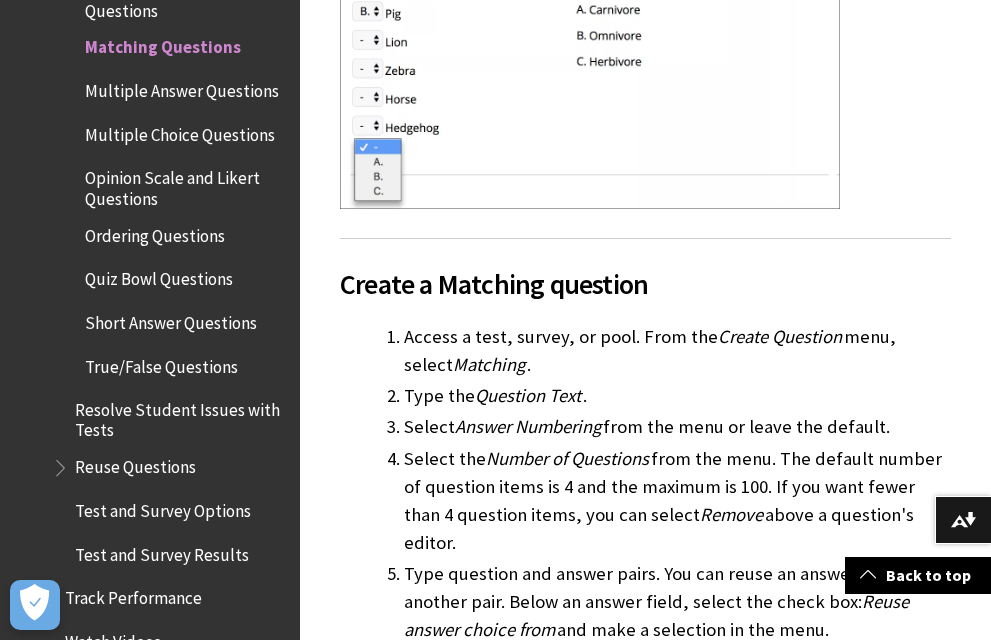 scroll, scrollTop: 1099, scrollLeft: 0, axis: vertical 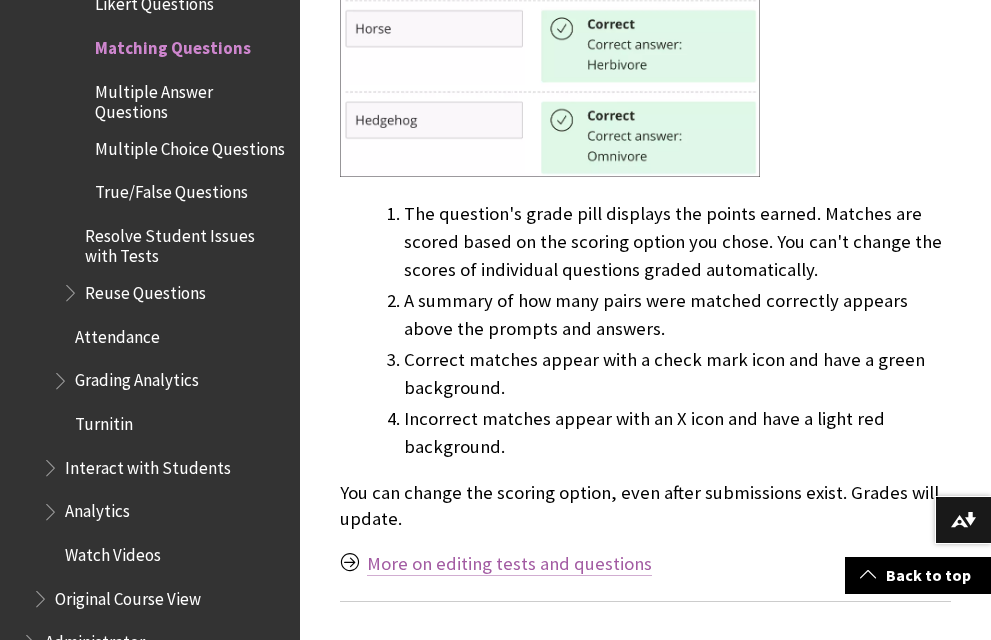click on "More on editing tests and questions" at bounding box center (509, 564) 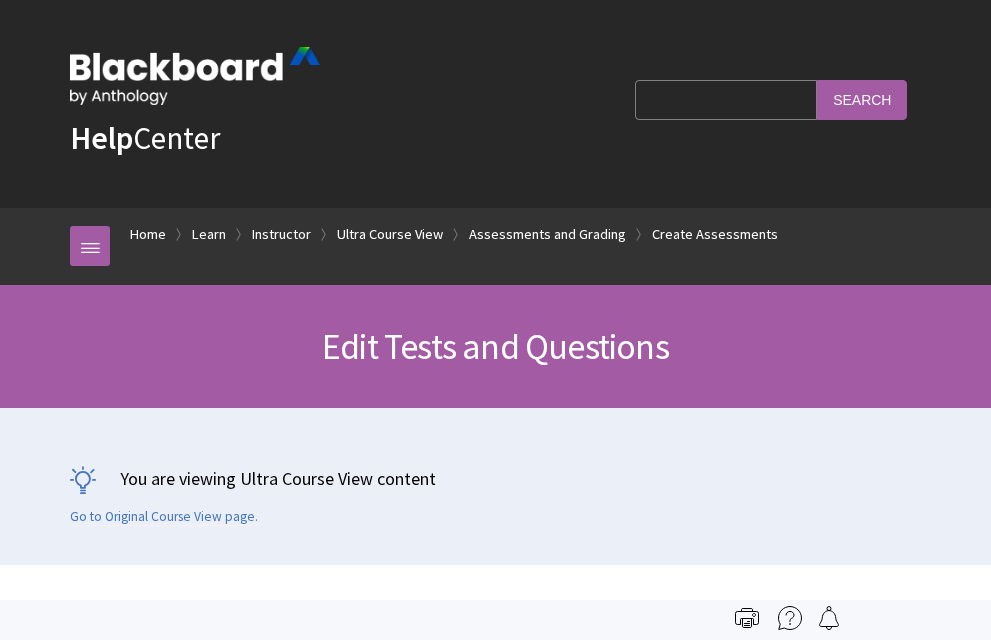 scroll, scrollTop: 0, scrollLeft: 0, axis: both 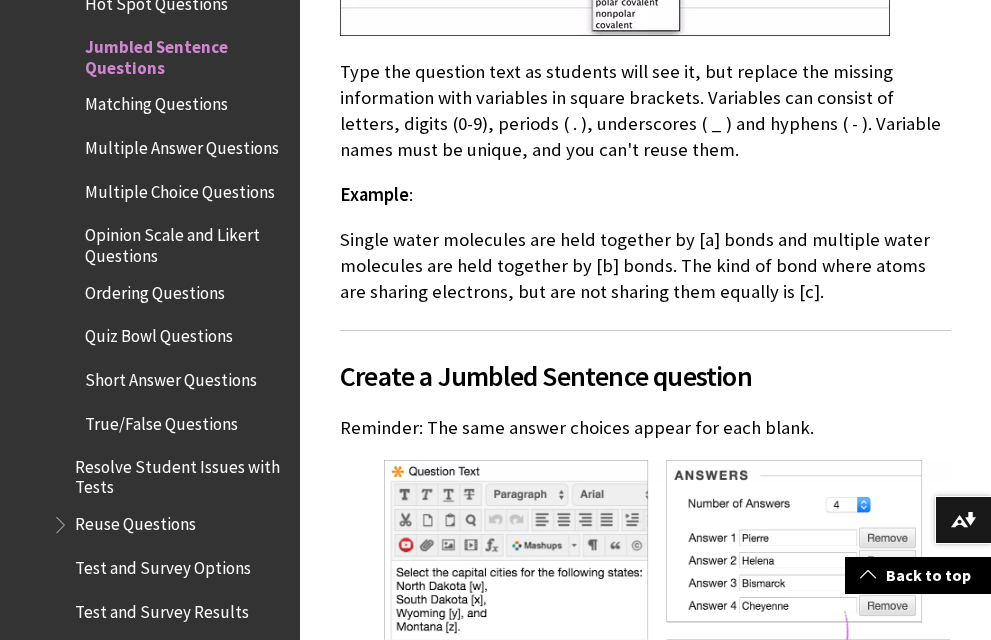 click on "Single water molecules are held together by [a] bonds and multiple water molecules are held together by [b] bonds. The kind of bond where atoms are sharing electrons, but are not sharing them equally is [c]." at bounding box center [645, 266] 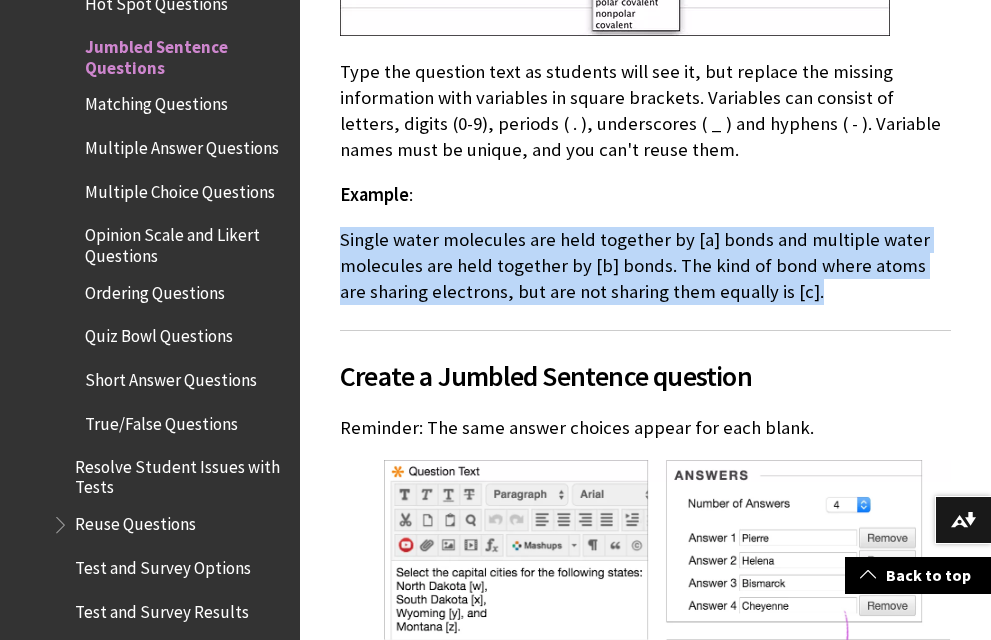 drag, startPoint x: 341, startPoint y: 239, endPoint x: 798, endPoint y: 298, distance: 460.7928 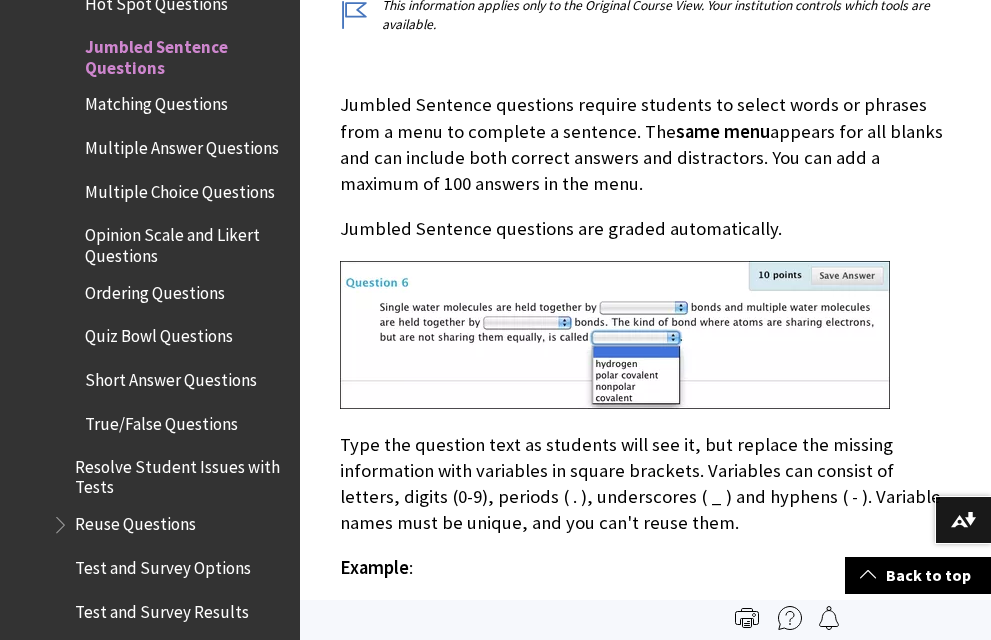 scroll, scrollTop: 599, scrollLeft: 0, axis: vertical 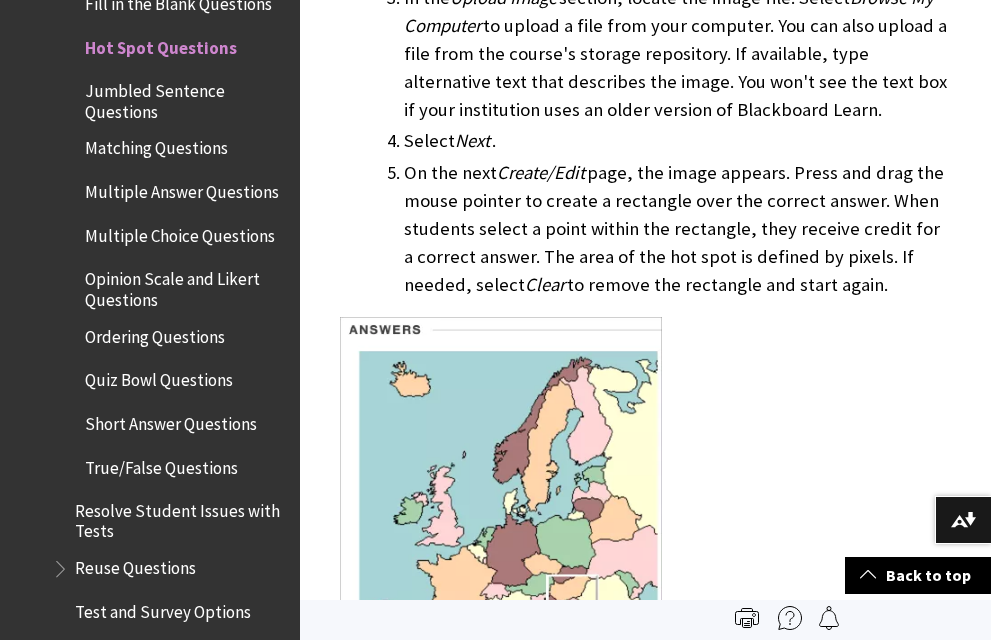 click on "Multiple Choice Questions" at bounding box center [180, 232] 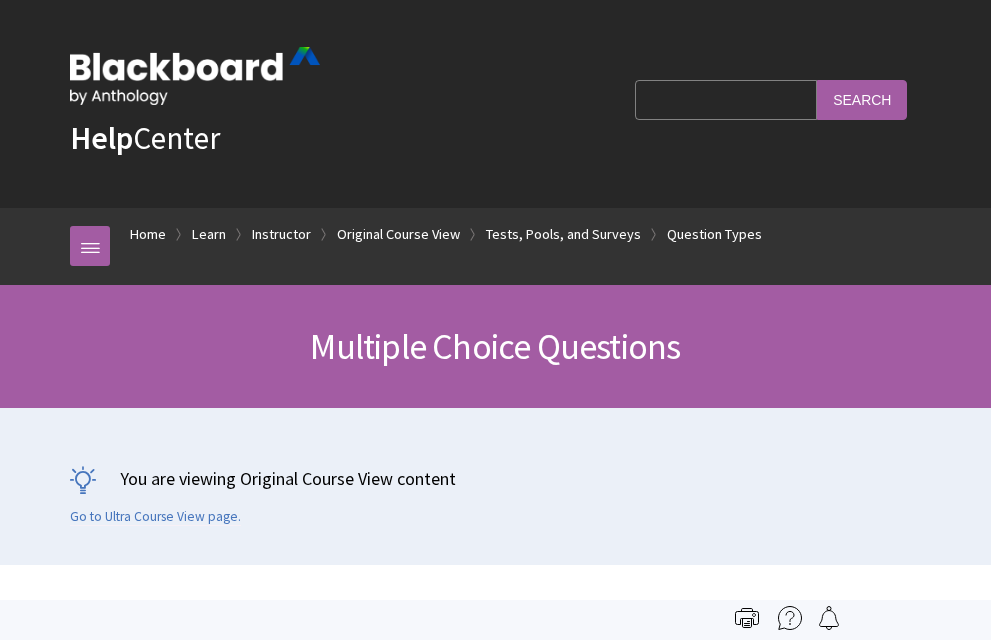 scroll, scrollTop: 0, scrollLeft: 0, axis: both 